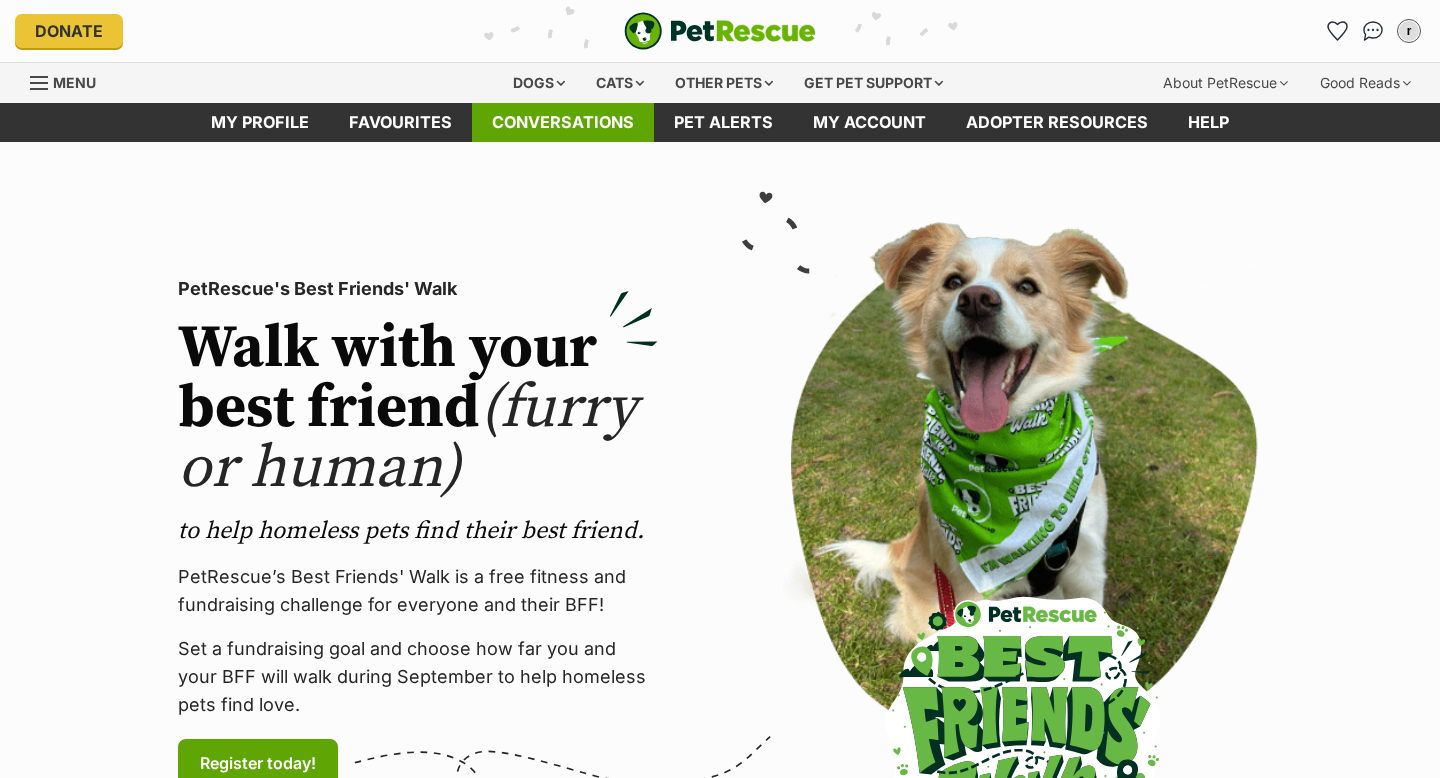 scroll, scrollTop: 0, scrollLeft: 0, axis: both 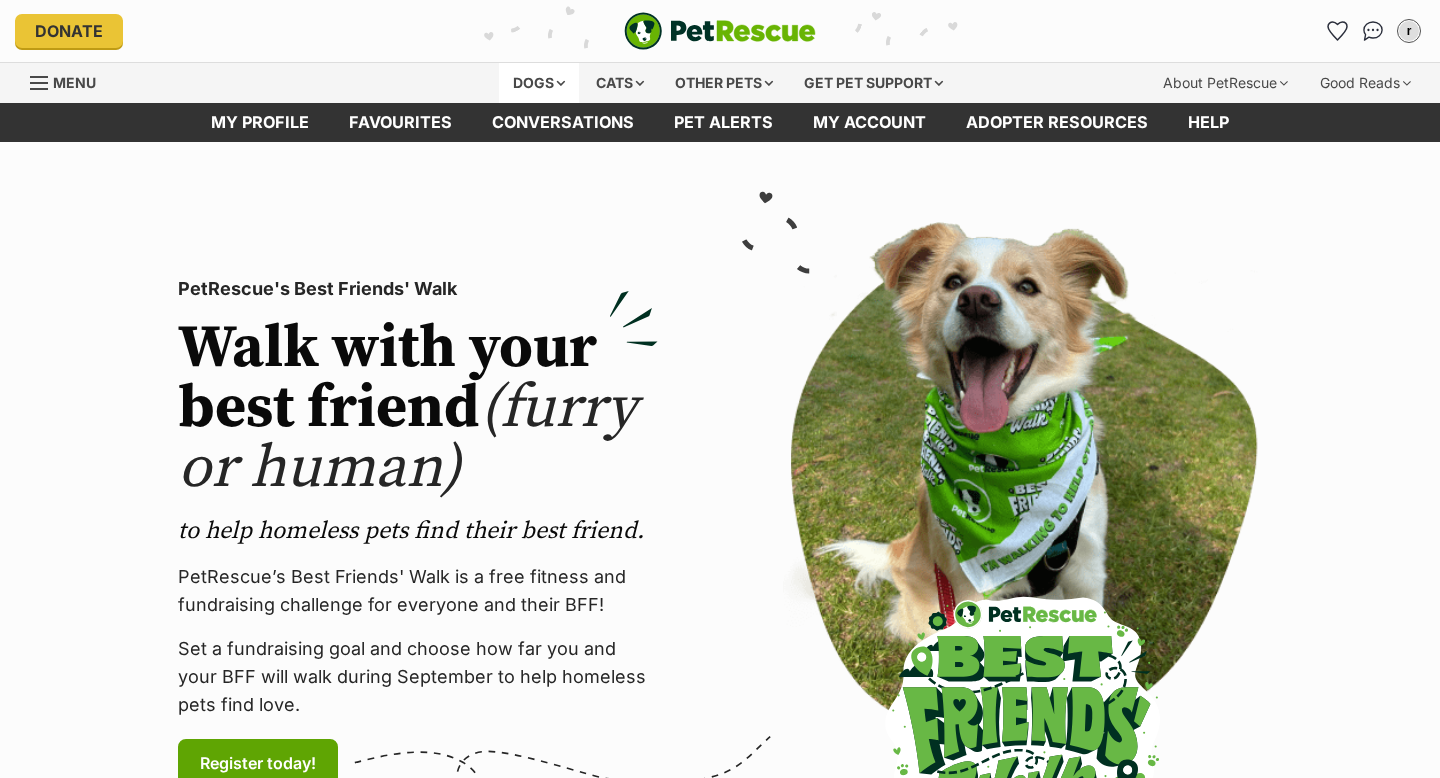 click on "Dogs" at bounding box center (539, 83) 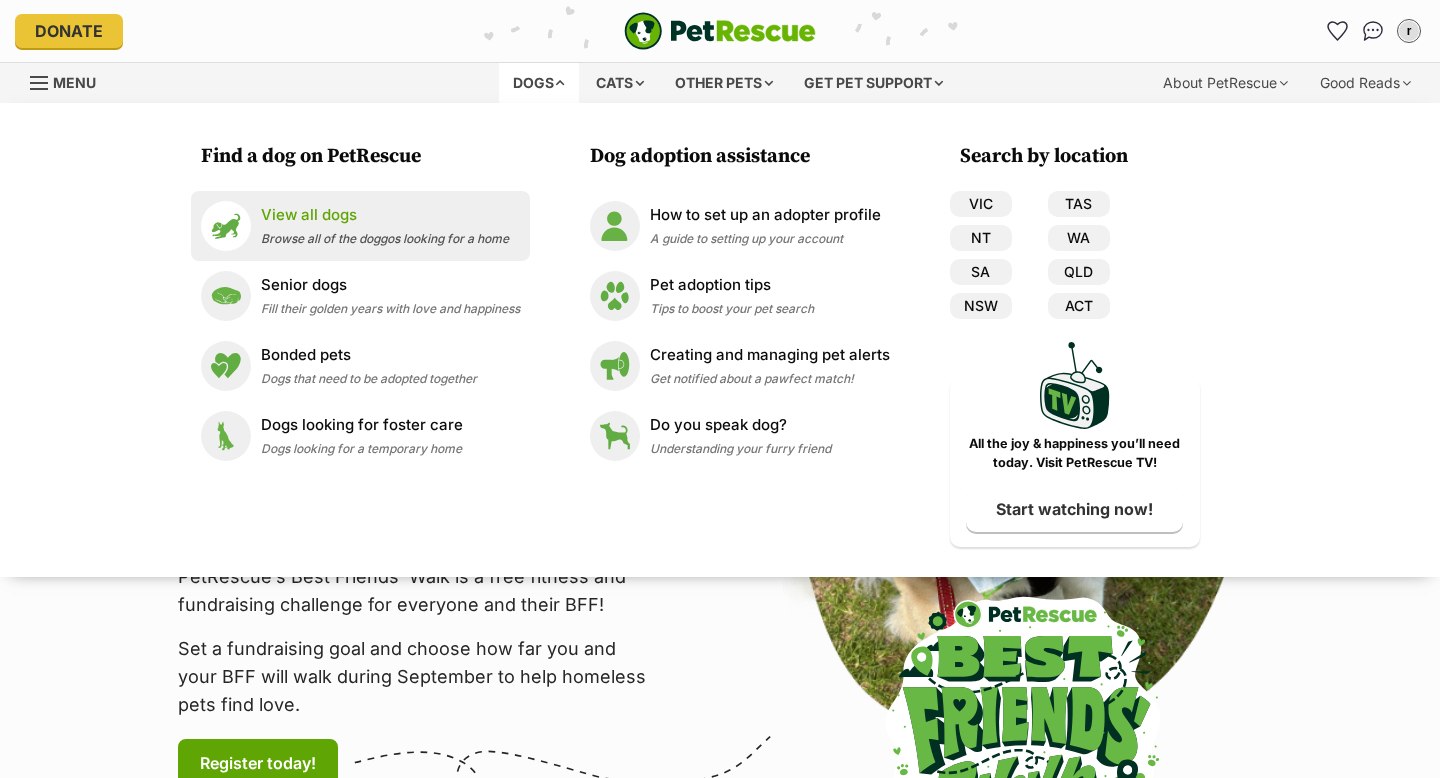 click on "Browse all of the doggos looking for a home" at bounding box center (385, 238) 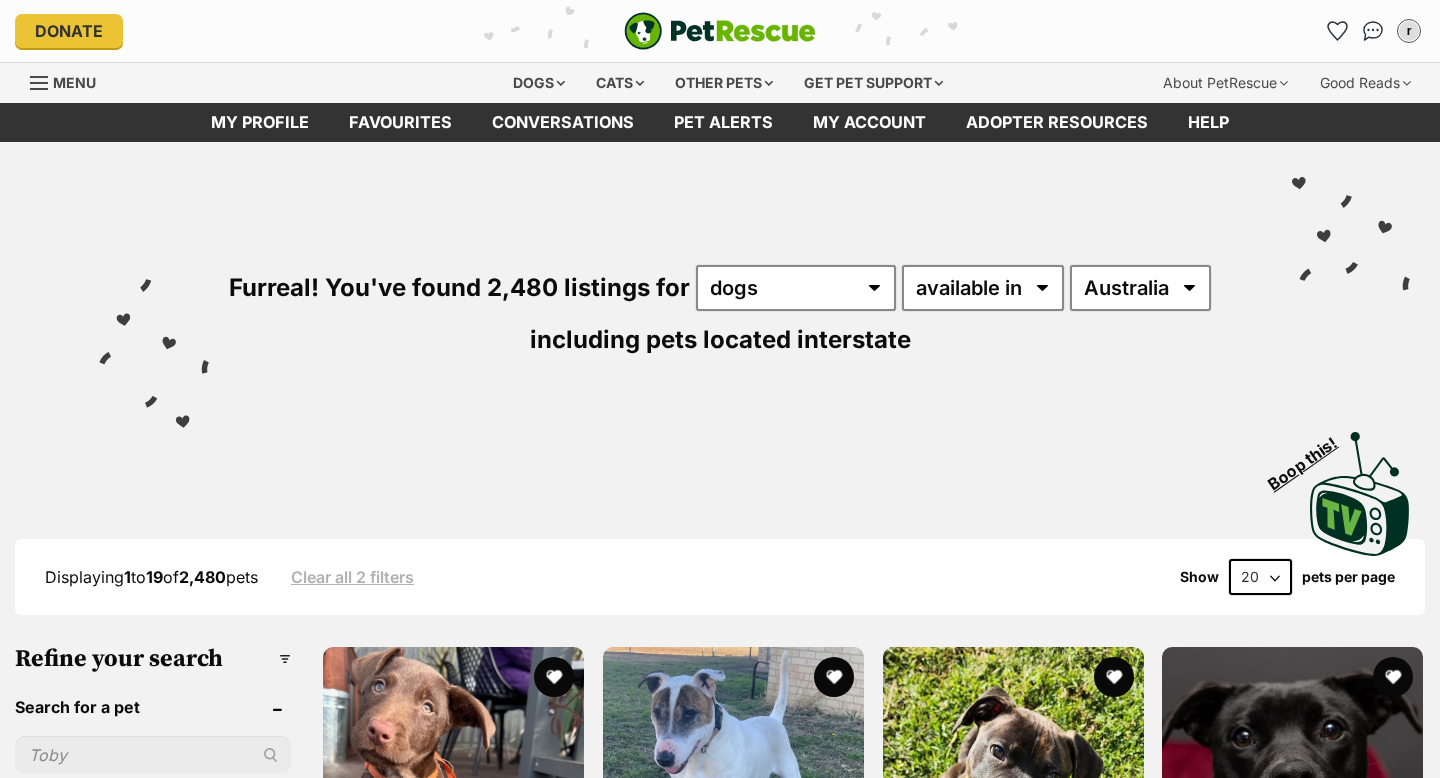 scroll, scrollTop: 0, scrollLeft: 0, axis: both 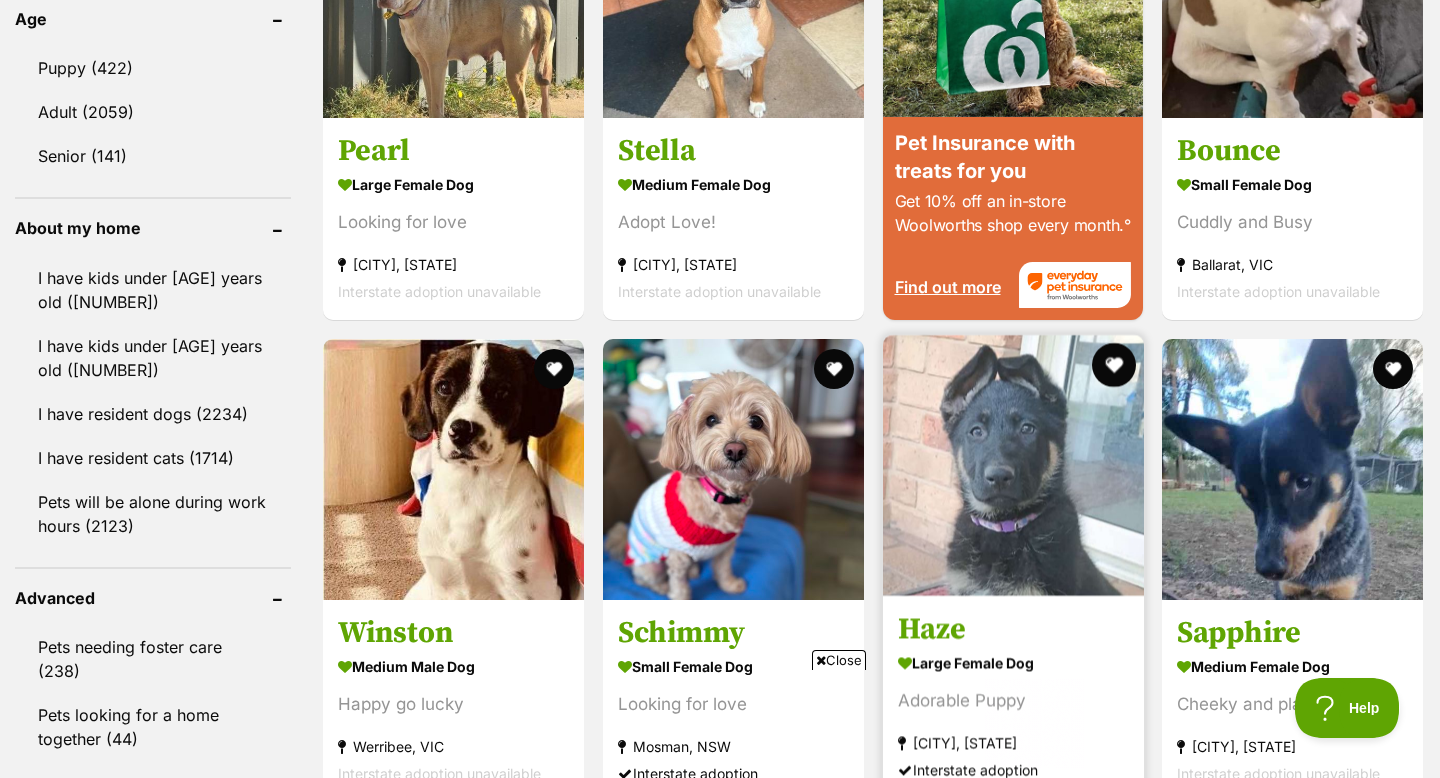 click at bounding box center [1113, 365] 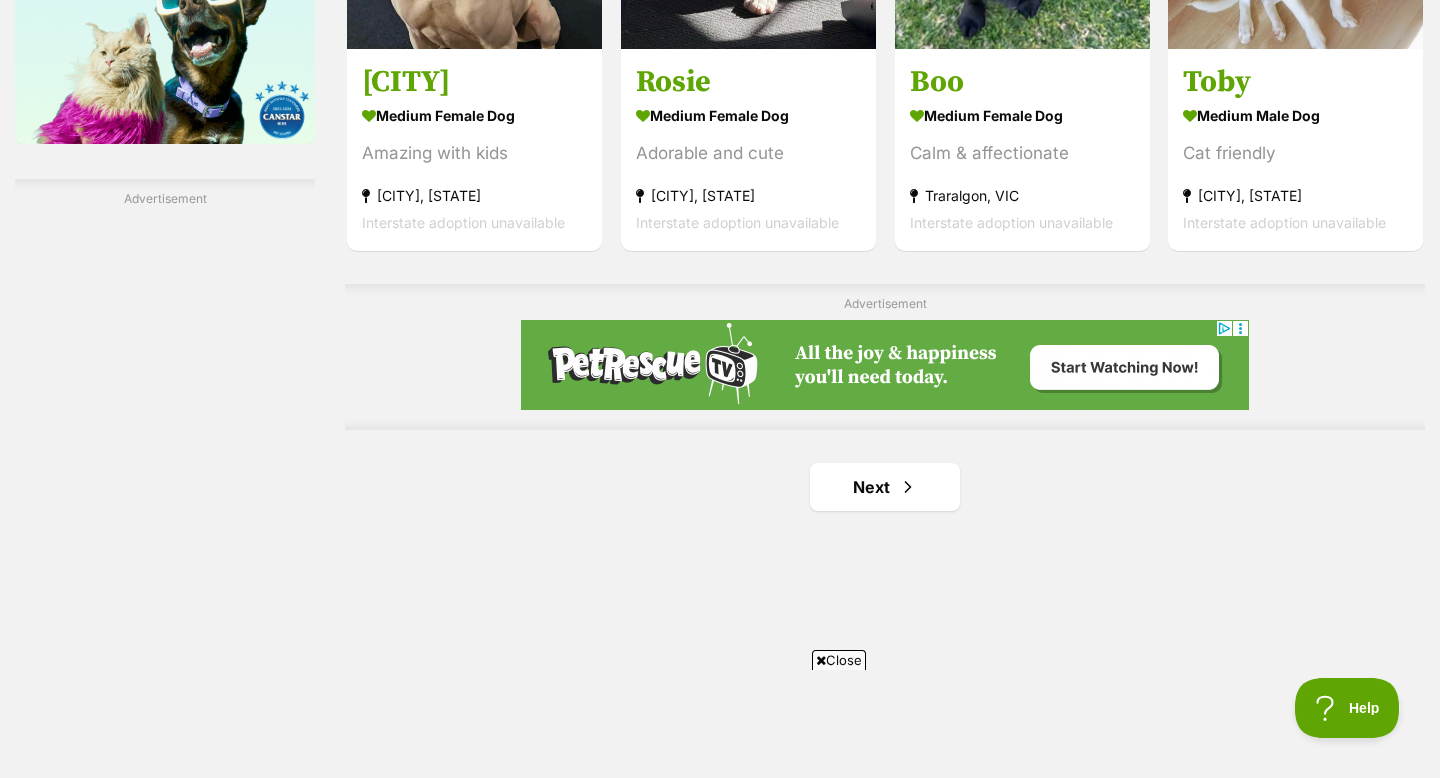 scroll, scrollTop: 3333, scrollLeft: 0, axis: vertical 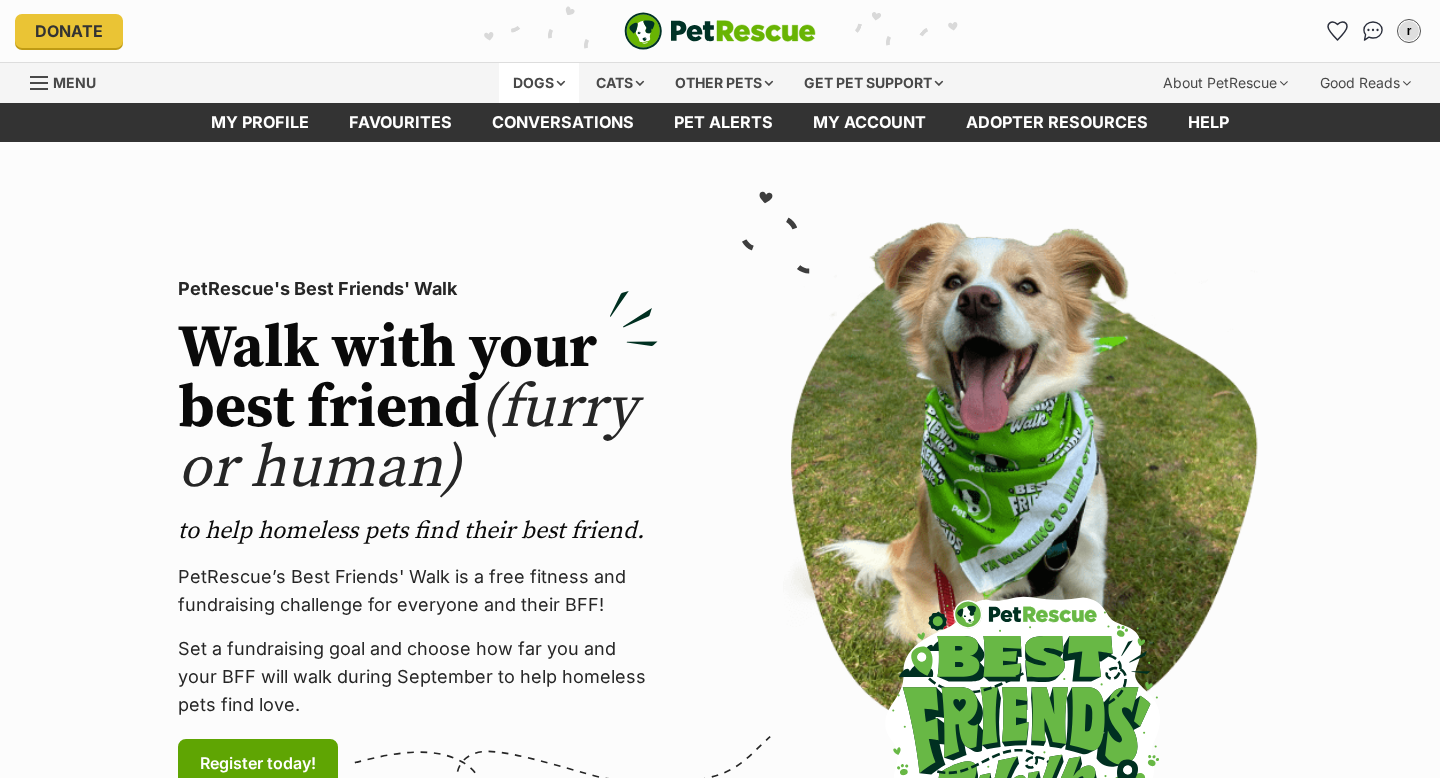 click on "Dogs" at bounding box center (539, 83) 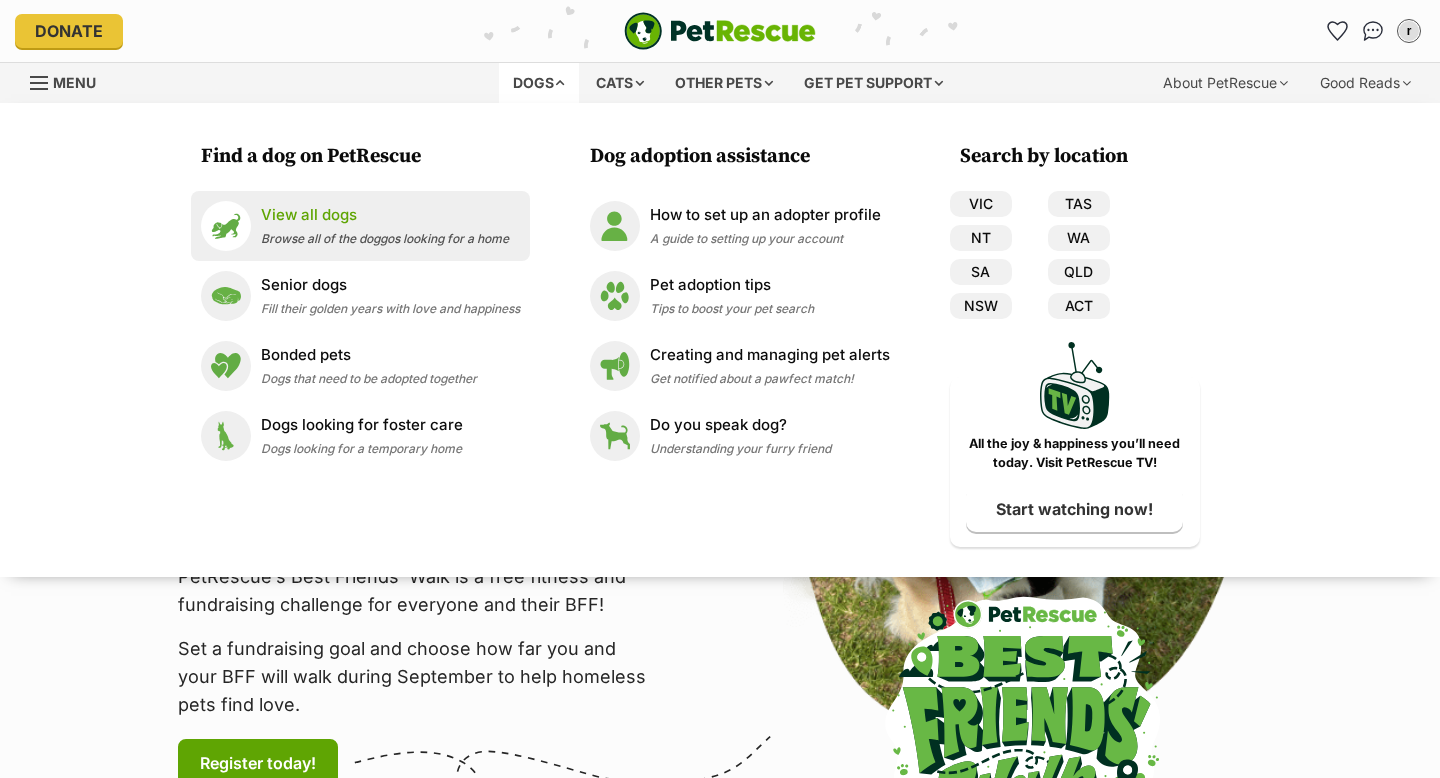 click on "View all dogs
Browse all of the doggos looking for a home" at bounding box center (360, 226) 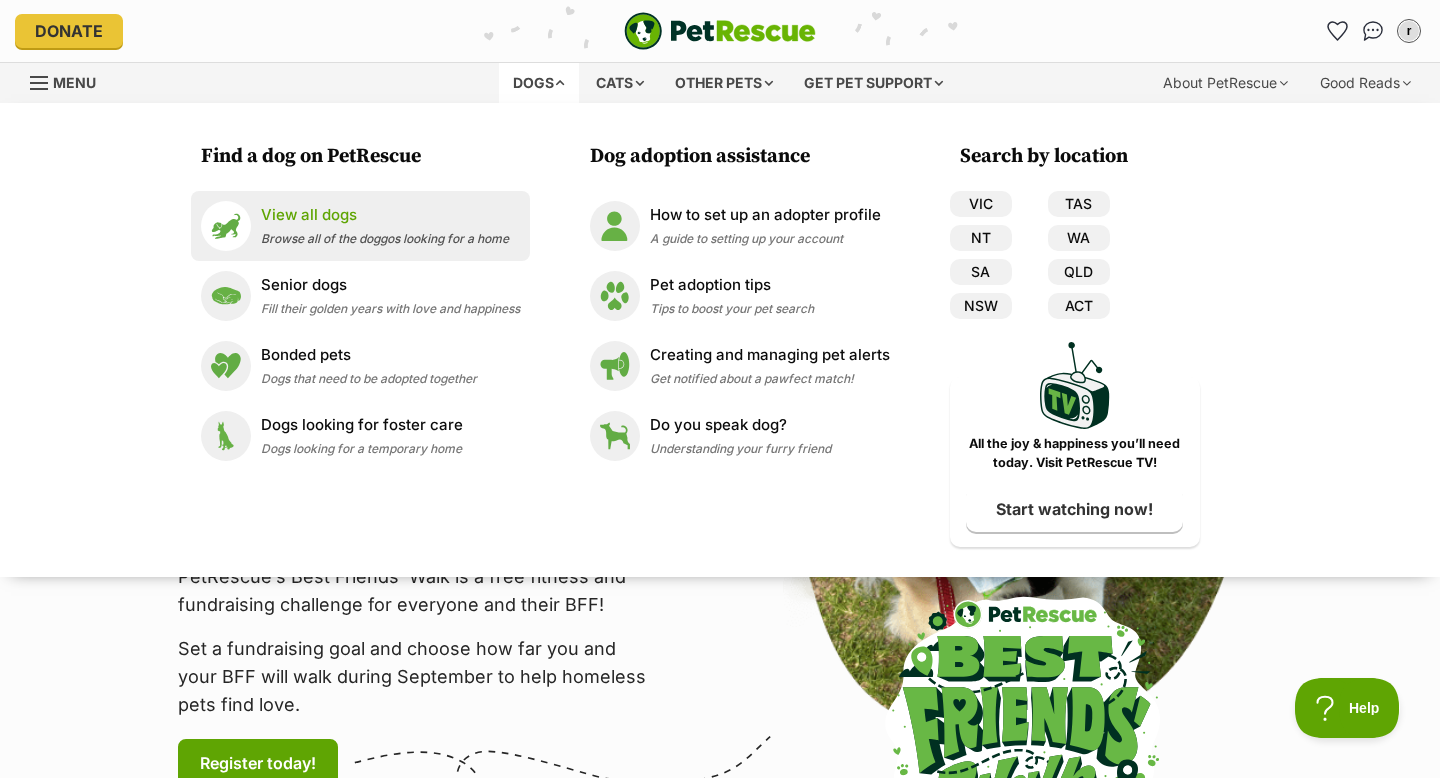 scroll, scrollTop: 0, scrollLeft: 0, axis: both 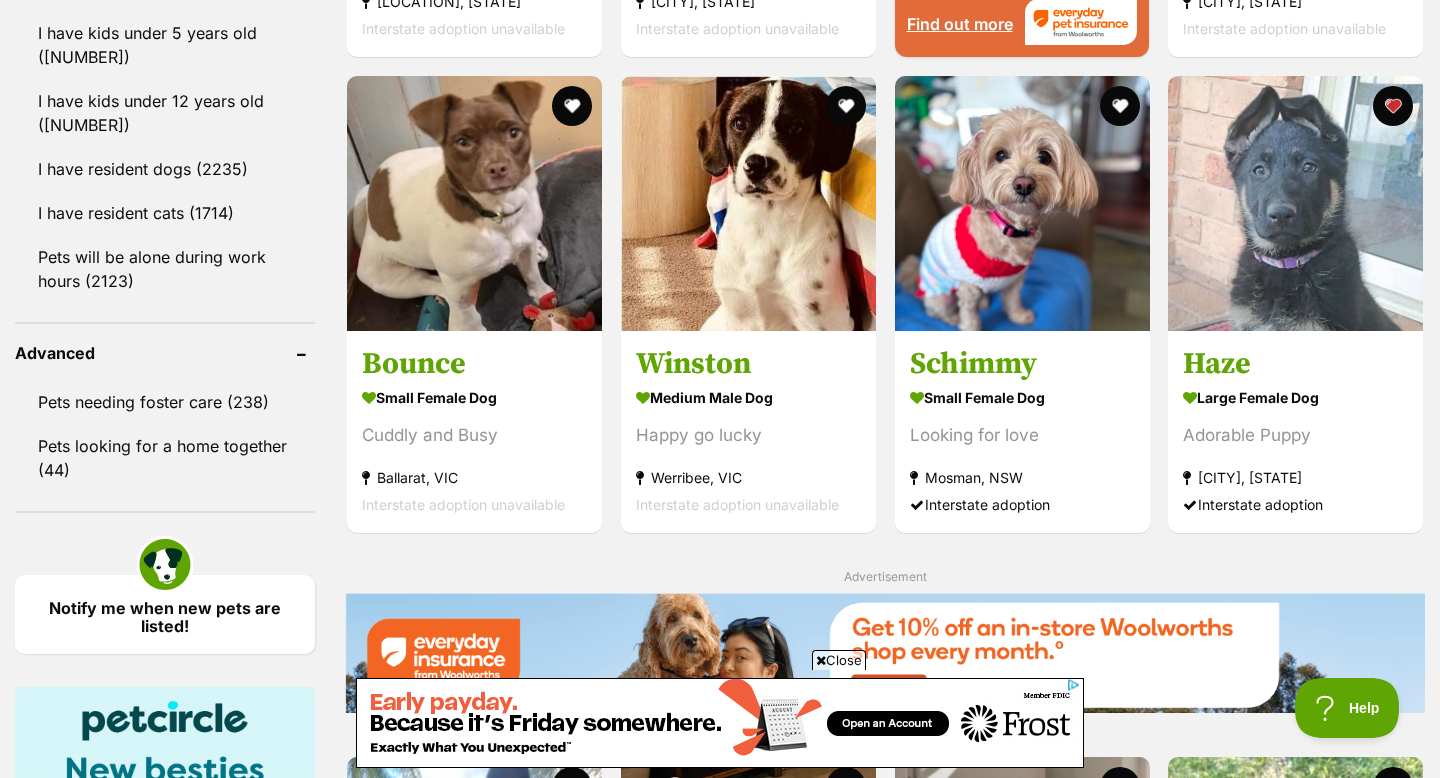click on "Close" at bounding box center (839, 660) 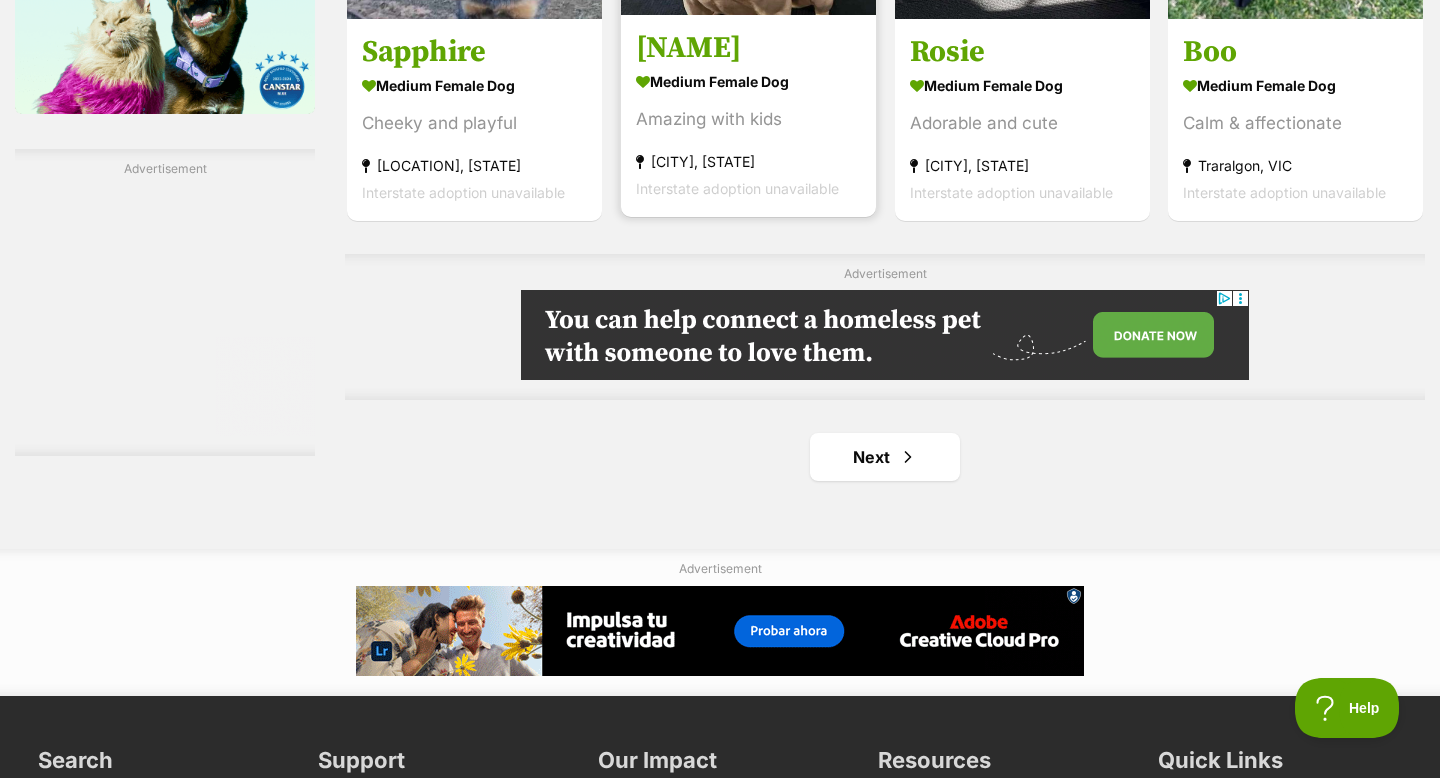scroll, scrollTop: 3404, scrollLeft: 0, axis: vertical 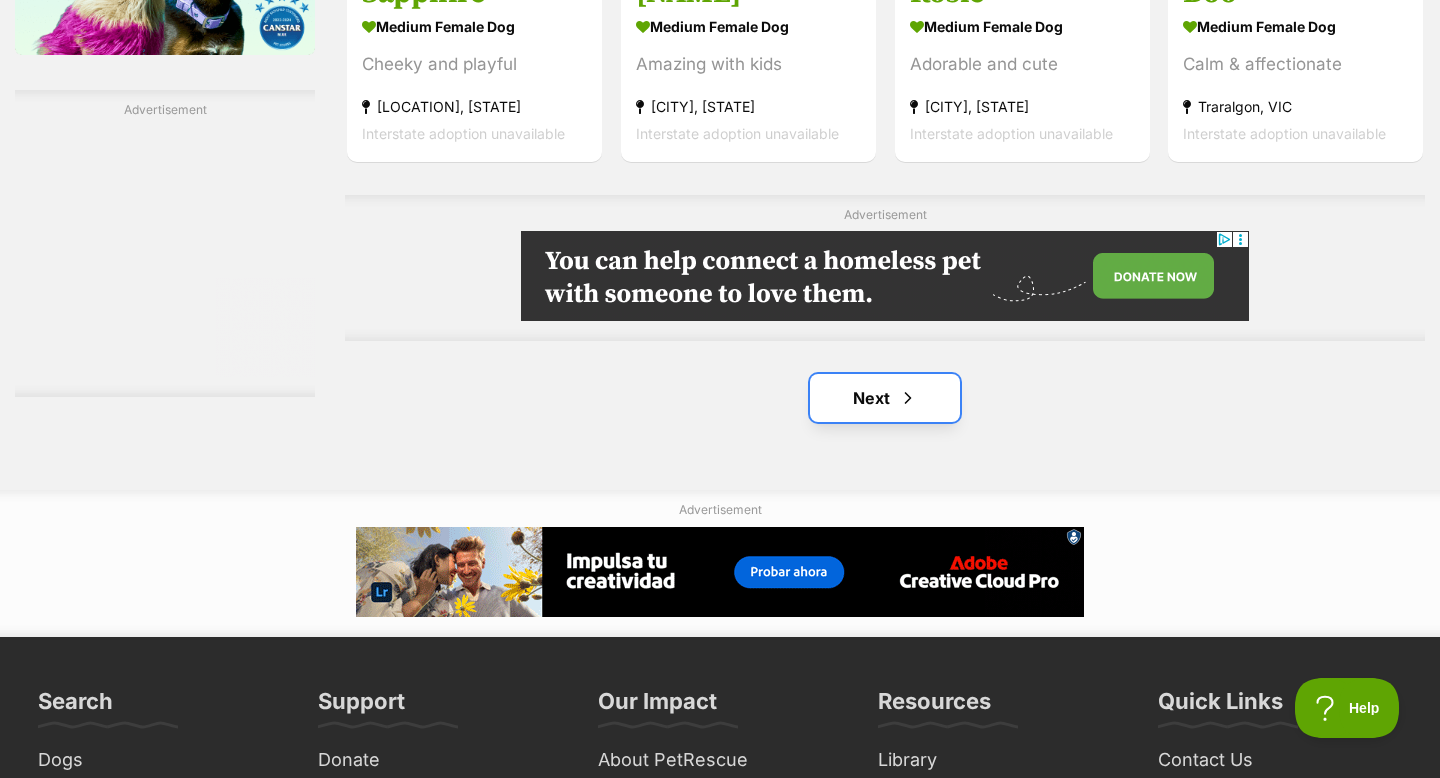 click on "Next" at bounding box center (885, 398) 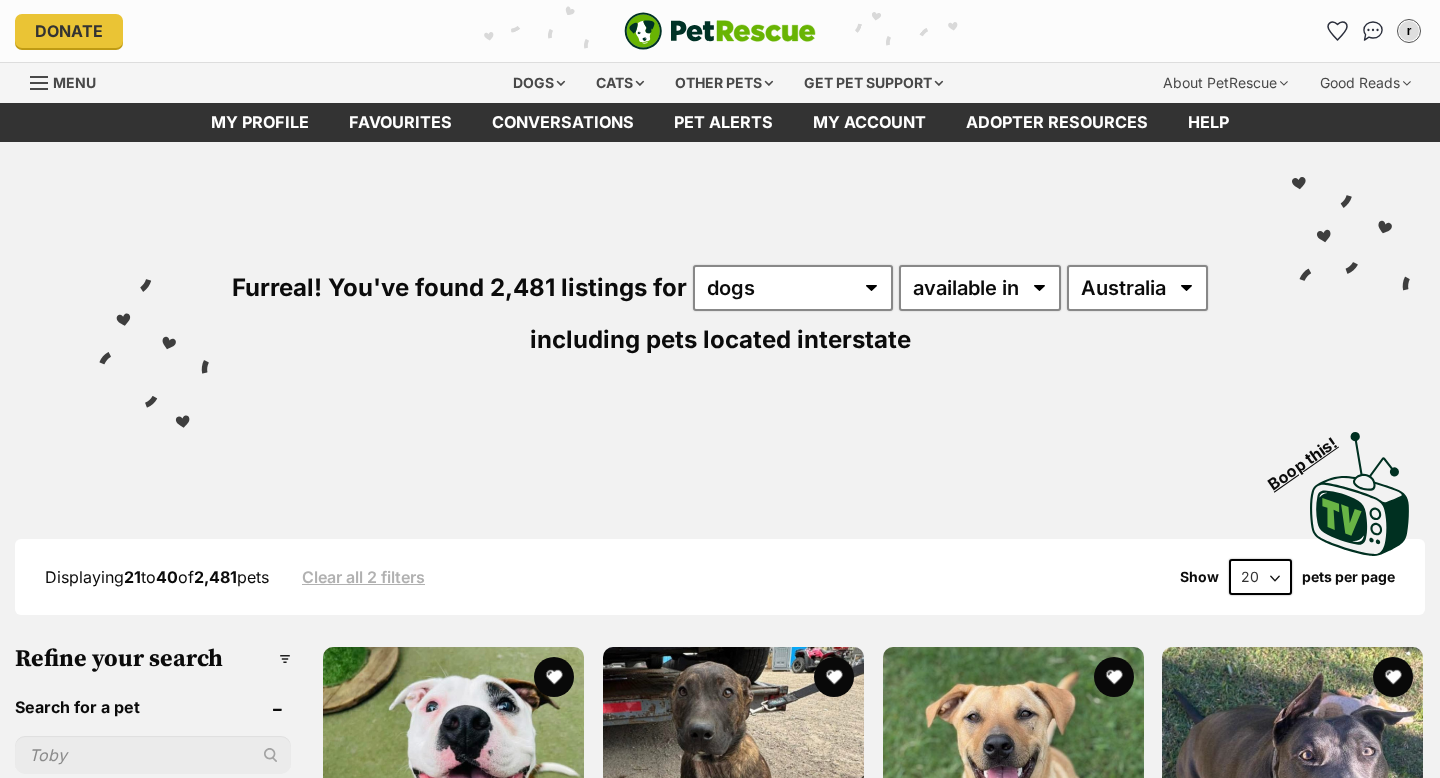 scroll, scrollTop: 0, scrollLeft: 0, axis: both 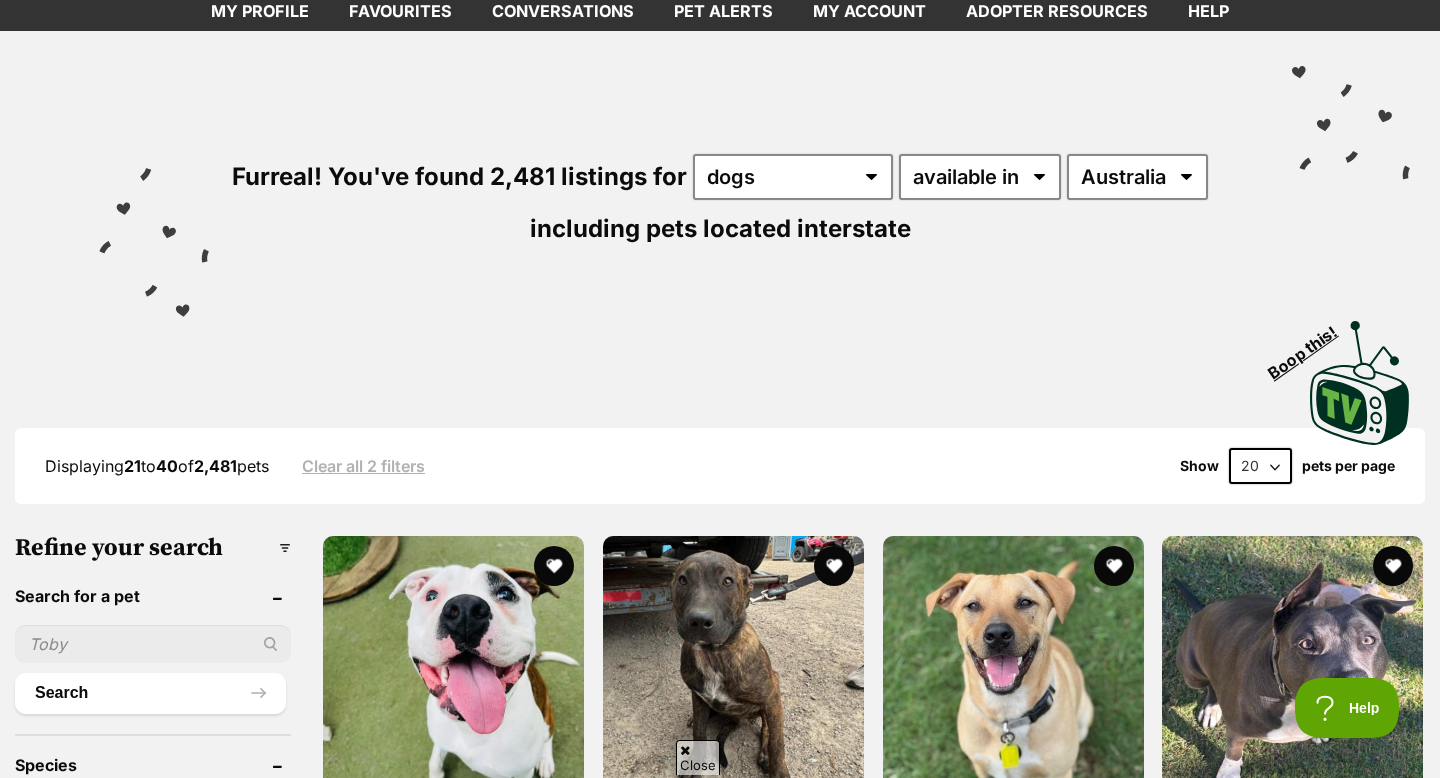 click on "20 40 60" at bounding box center (1260, 466) 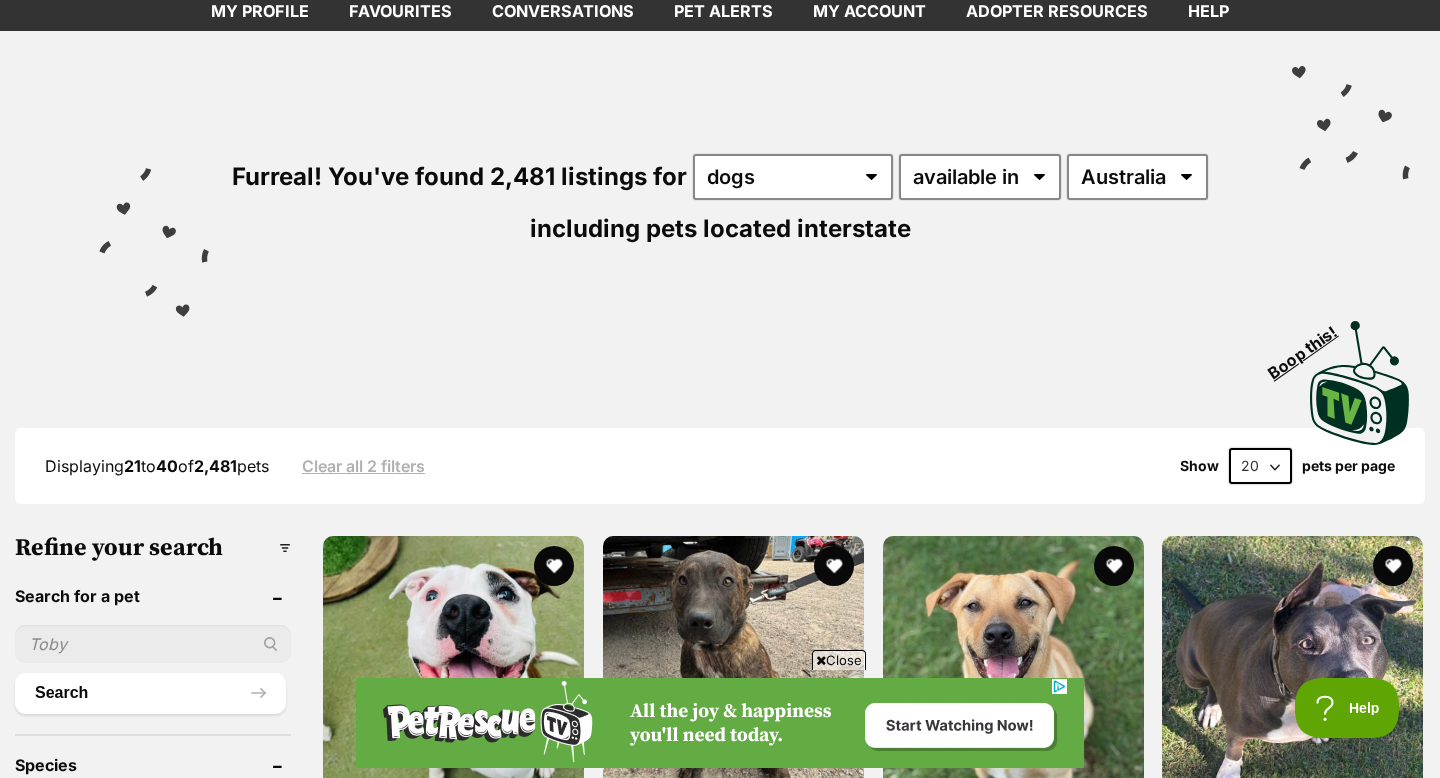 scroll, scrollTop: 0, scrollLeft: 0, axis: both 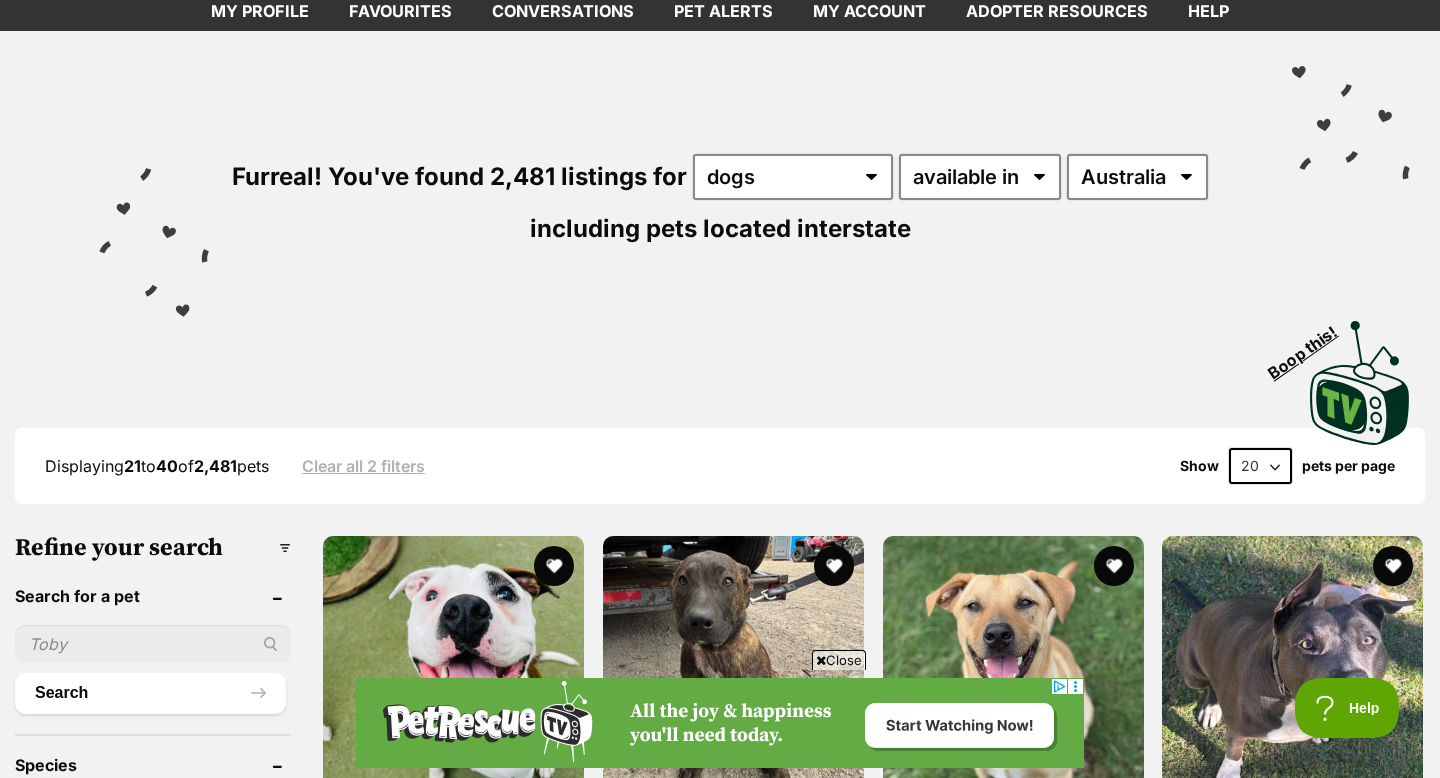 select on "60" 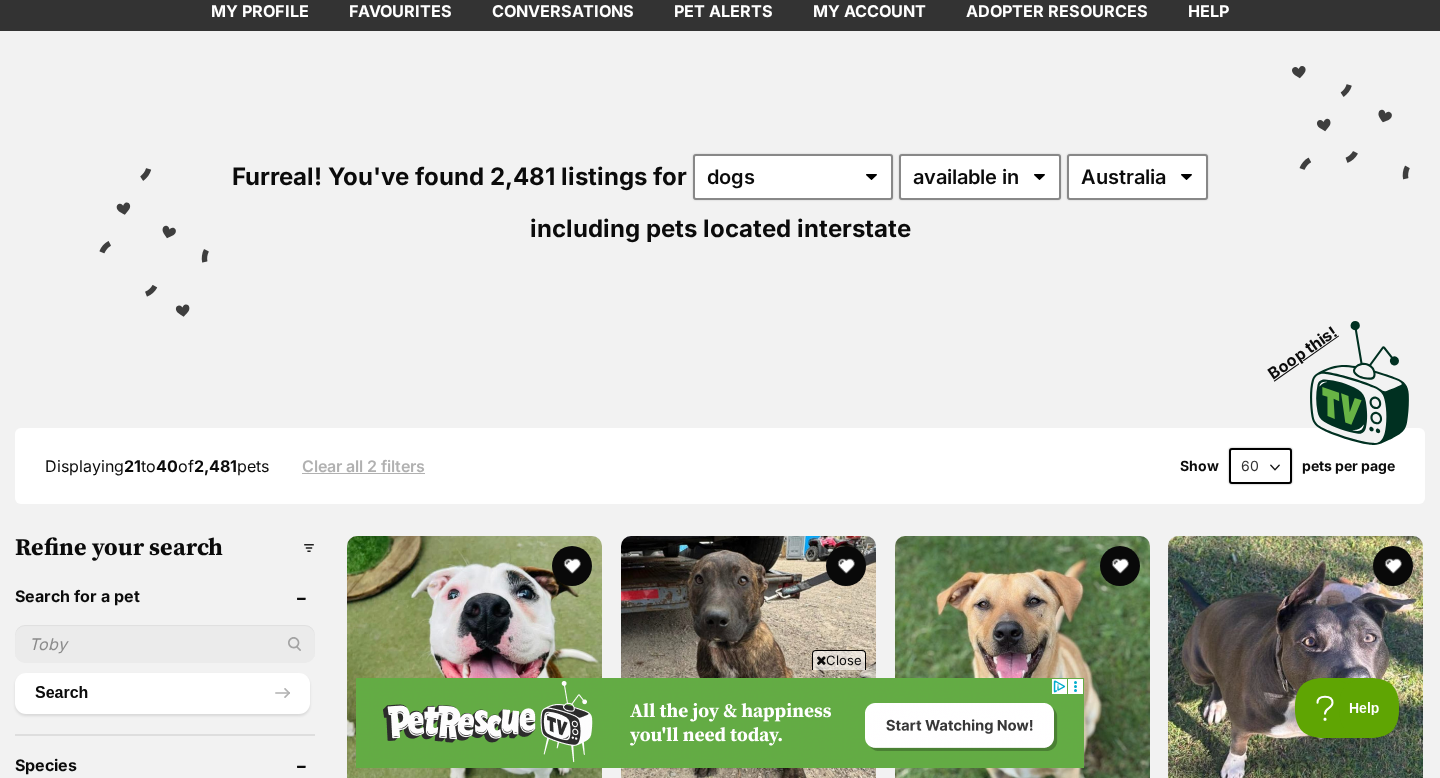 scroll, scrollTop: 0, scrollLeft: 0, axis: both 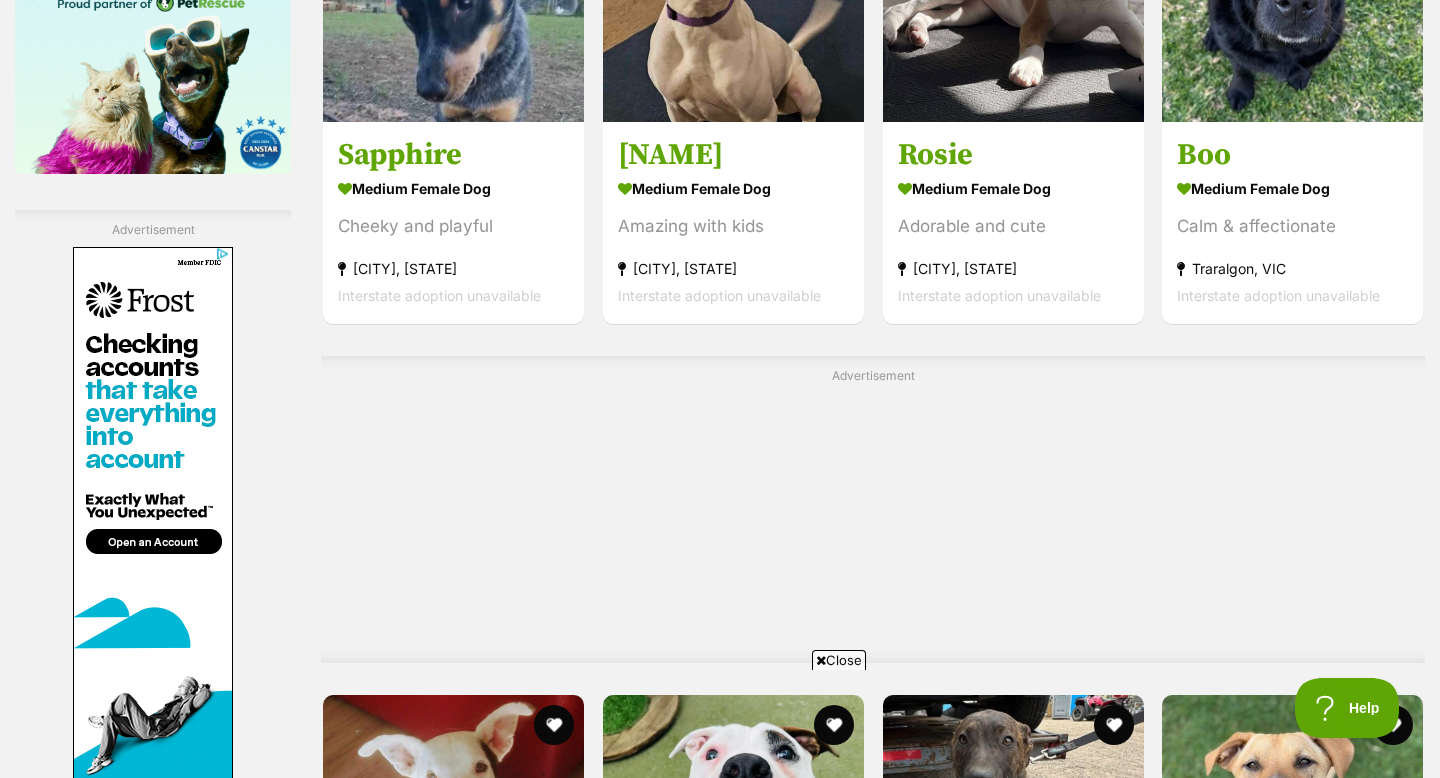 click on "Close" at bounding box center [839, 660] 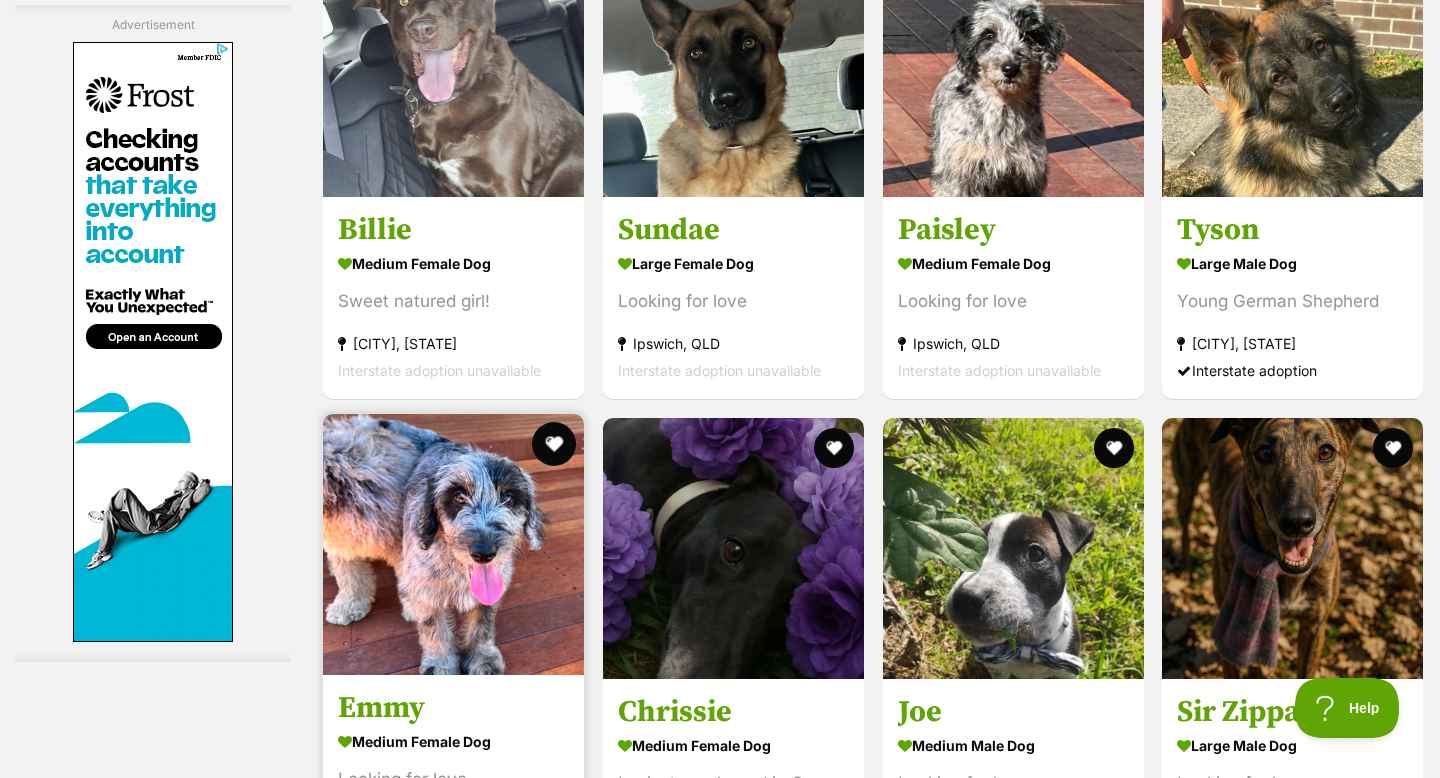 click at bounding box center (554, 444) 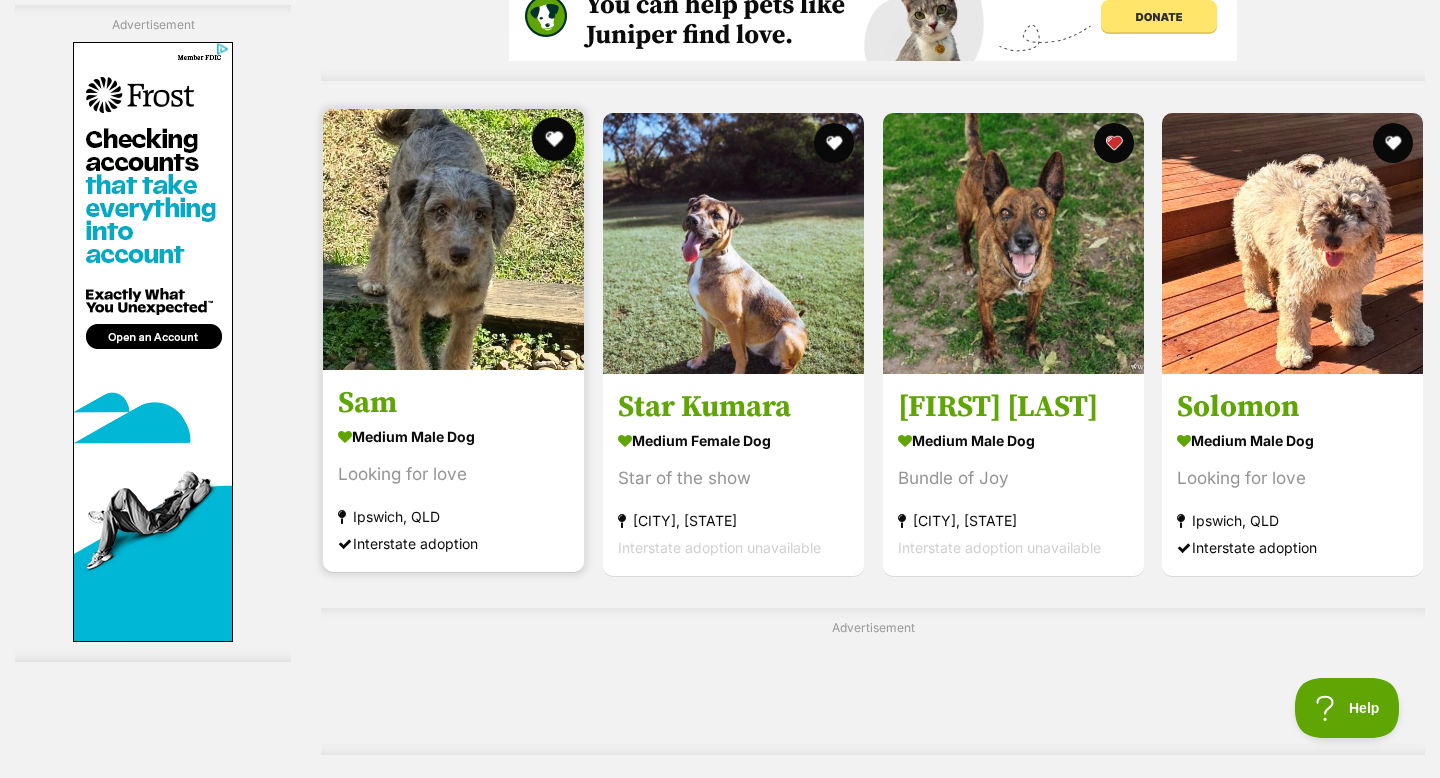 click at bounding box center [554, 139] 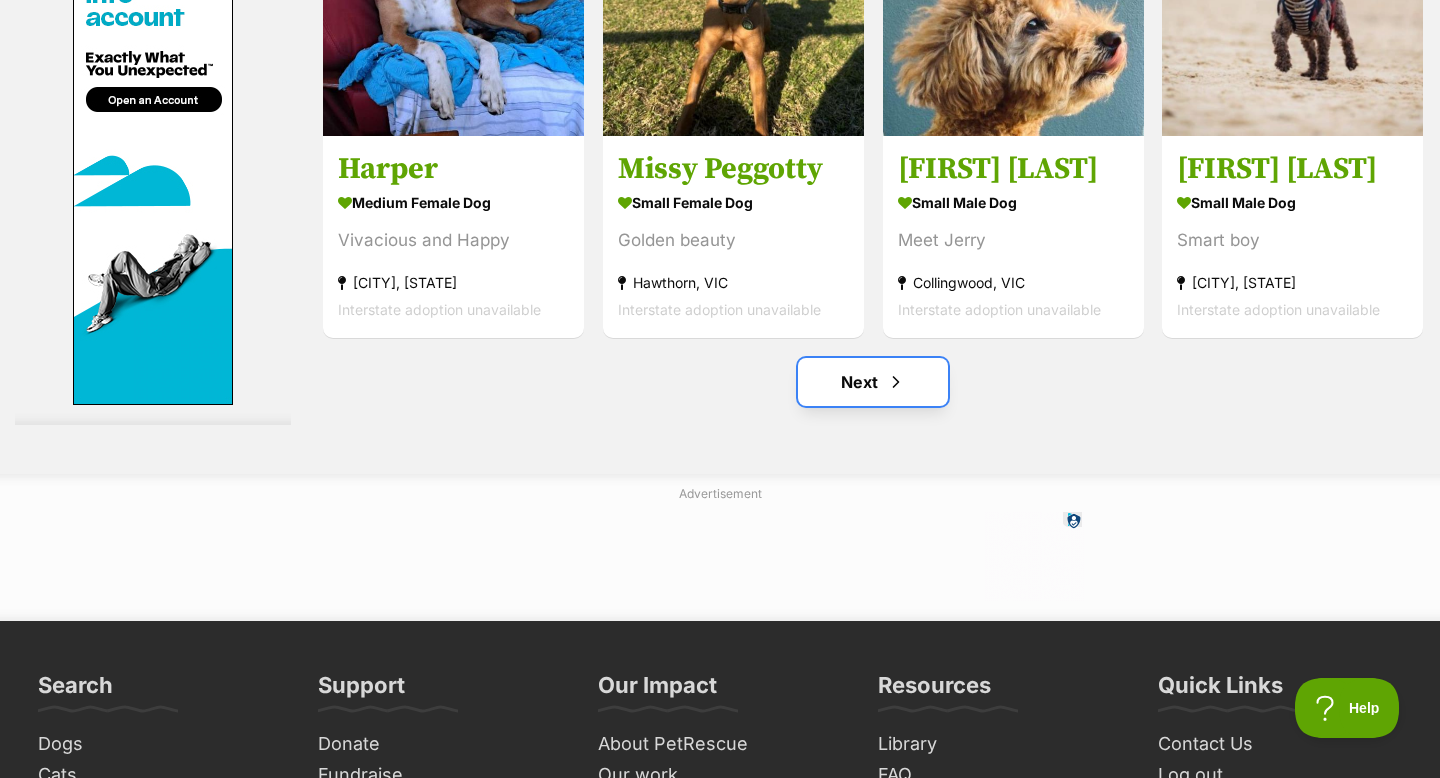 click on "Next" at bounding box center [873, 382] 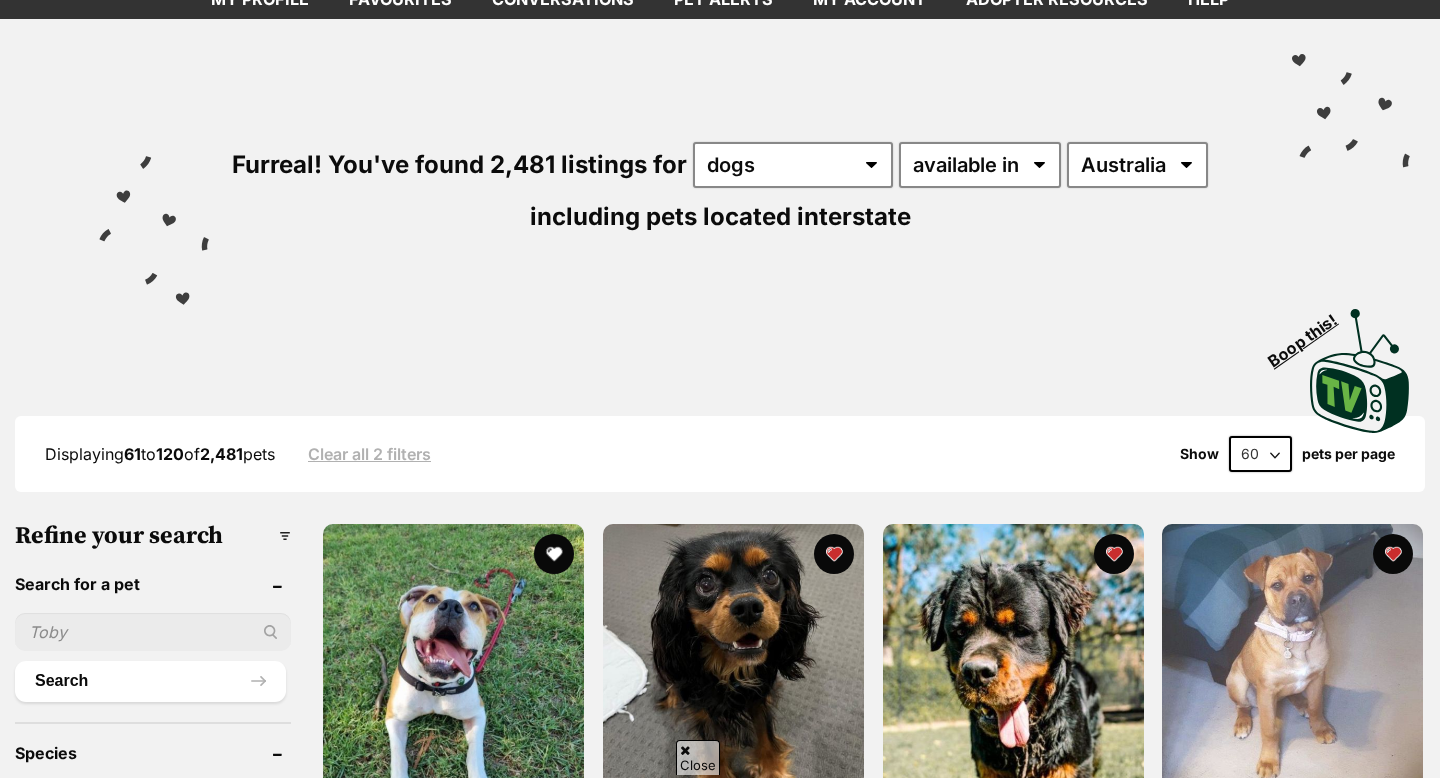 scroll, scrollTop: 152, scrollLeft: 0, axis: vertical 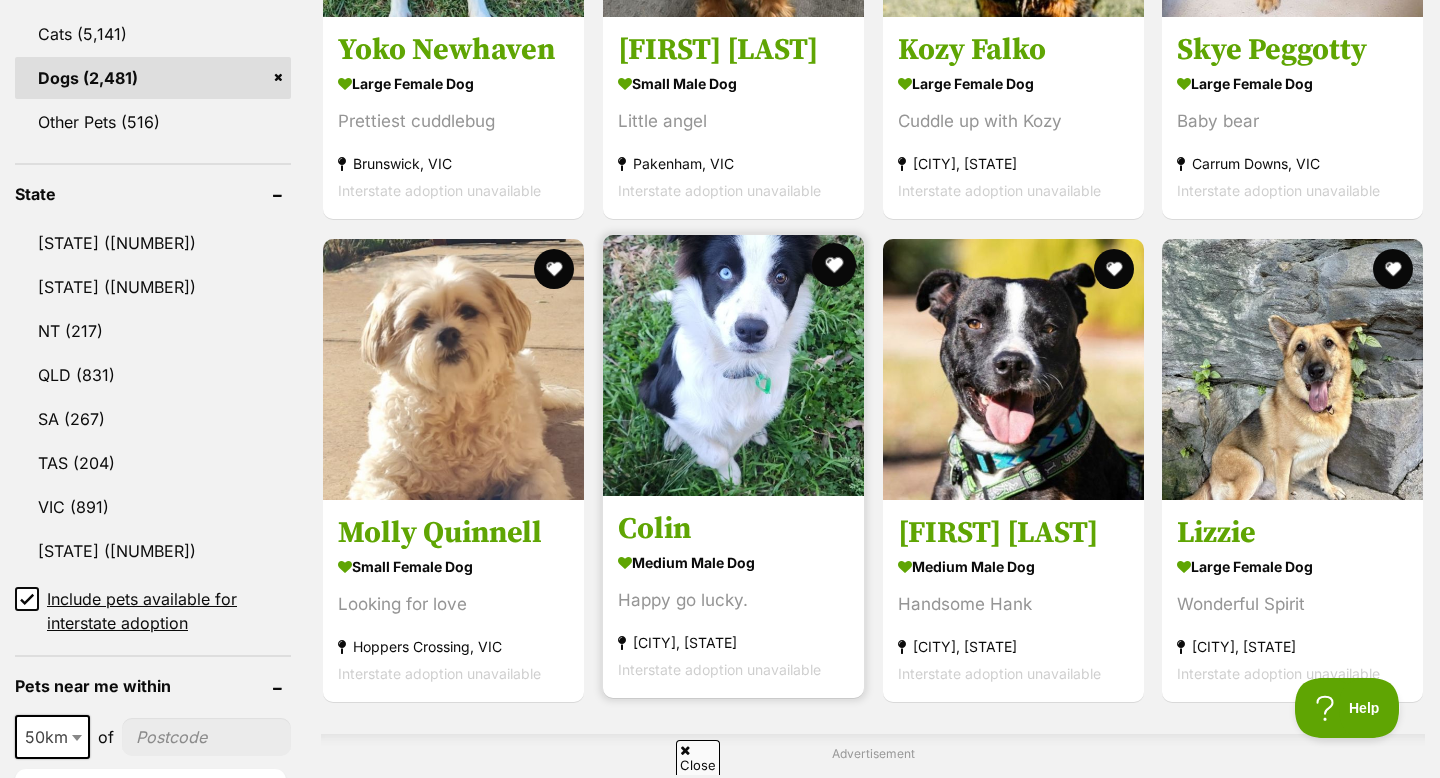 click at bounding box center [834, 265] 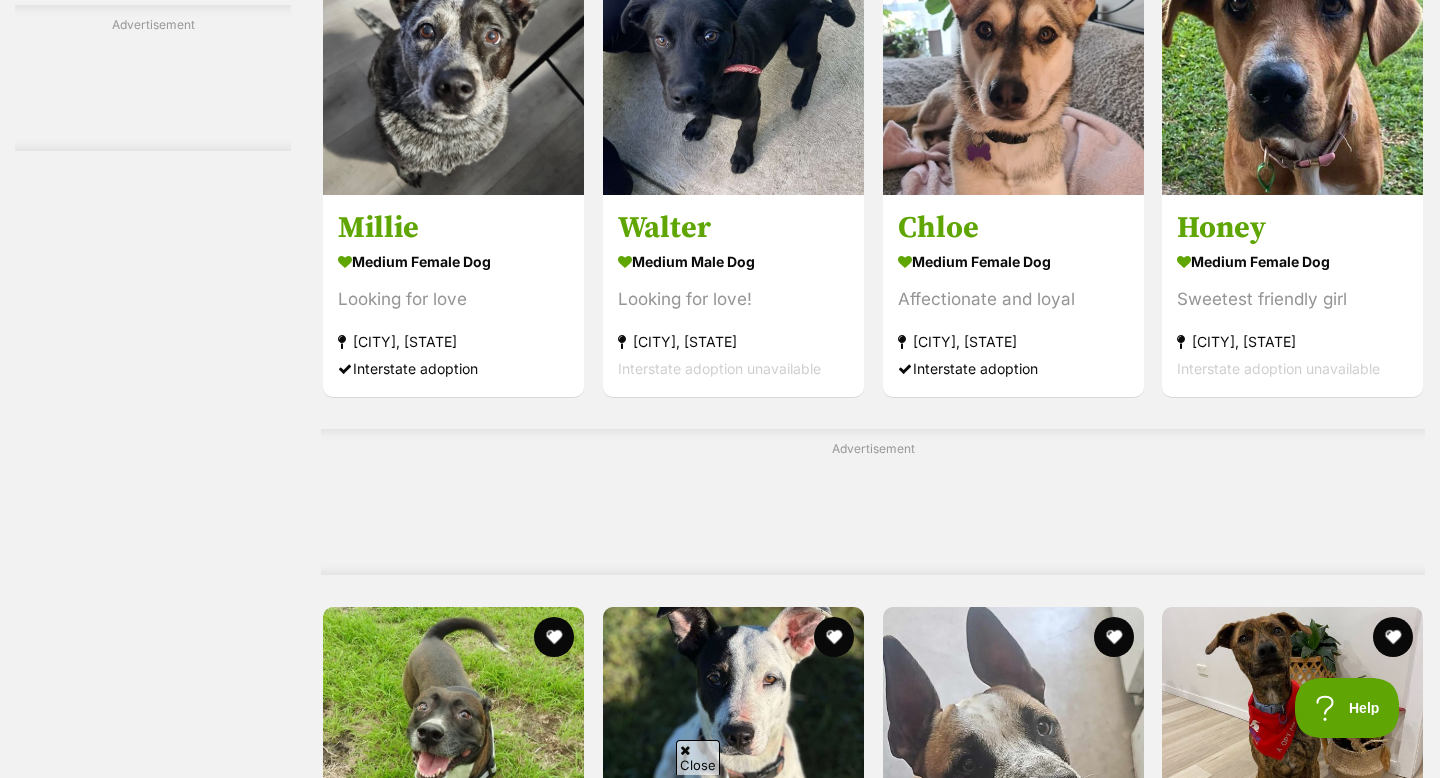 scroll, scrollTop: 5550, scrollLeft: 0, axis: vertical 